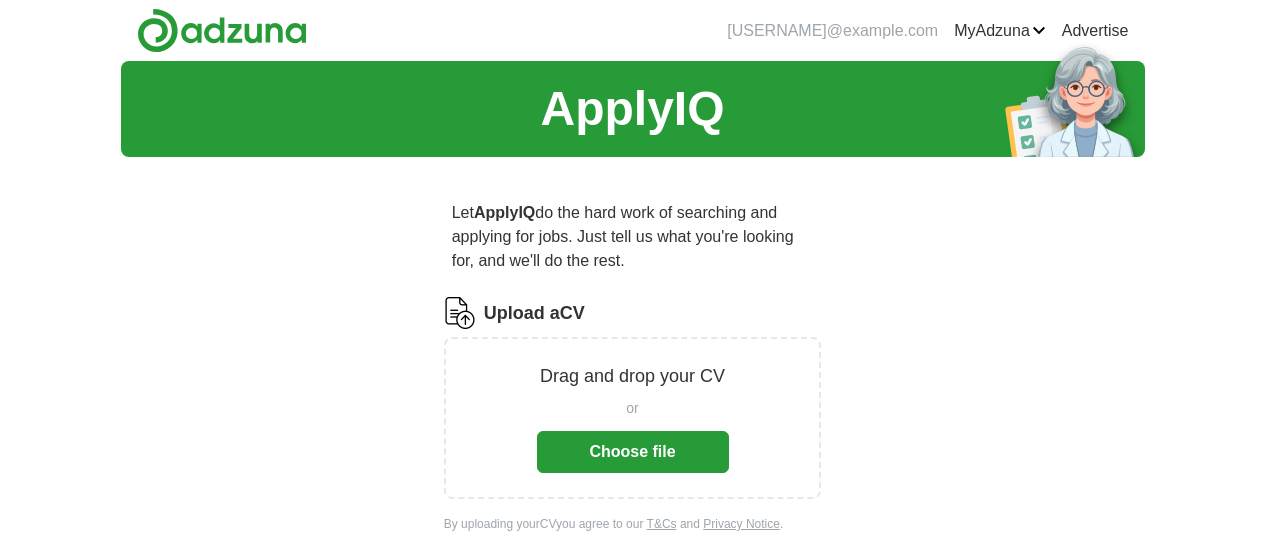 scroll, scrollTop: 0, scrollLeft: 0, axis: both 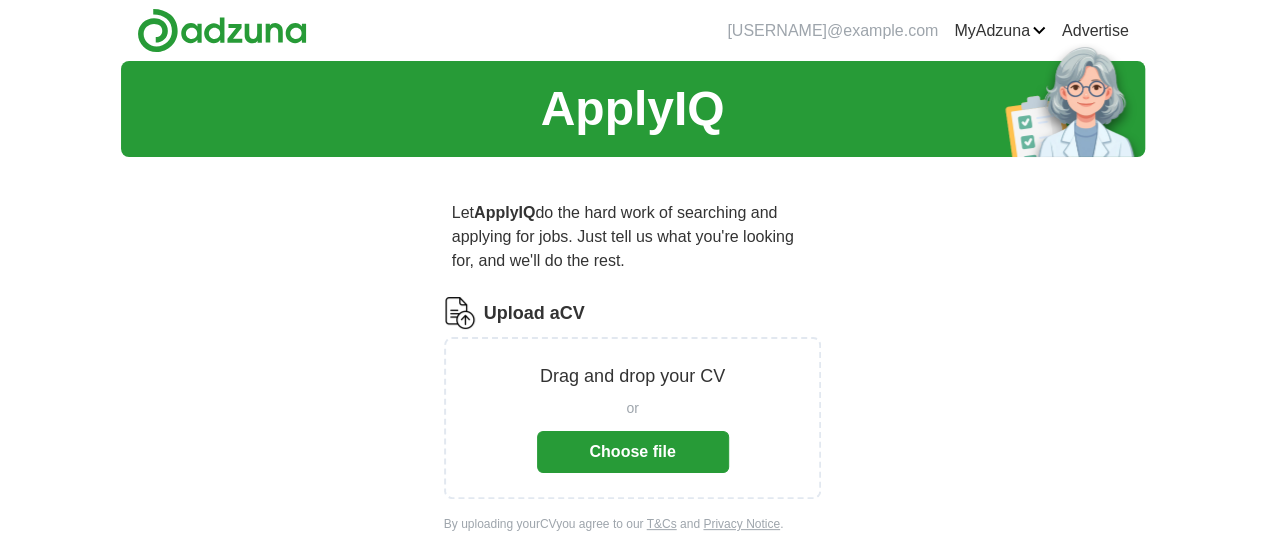 click on "Choose file" at bounding box center (633, 452) 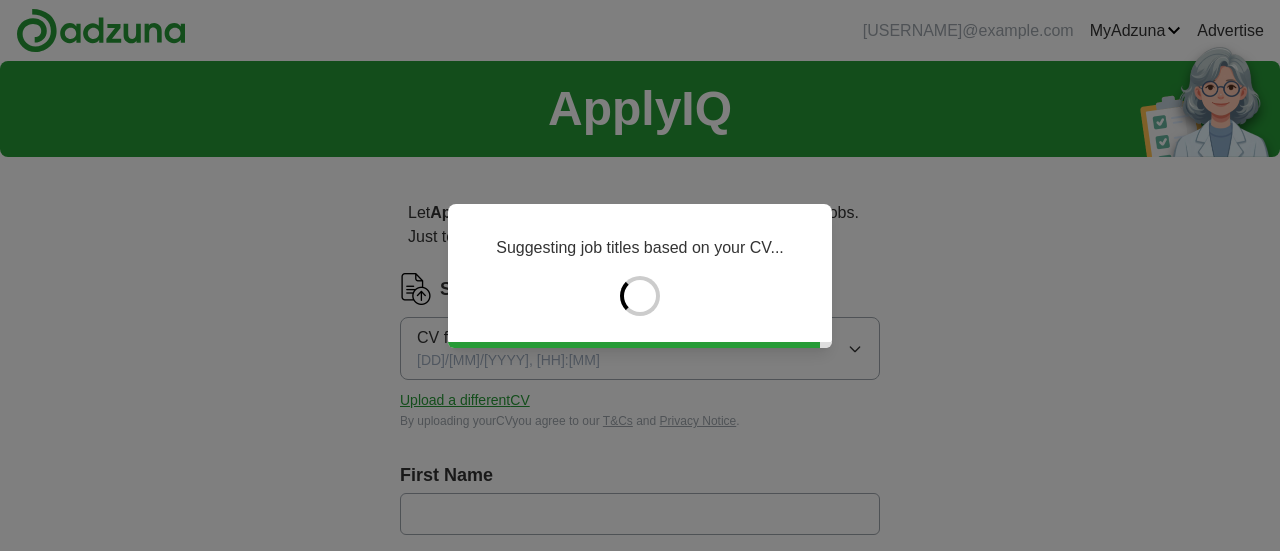 type on "****" 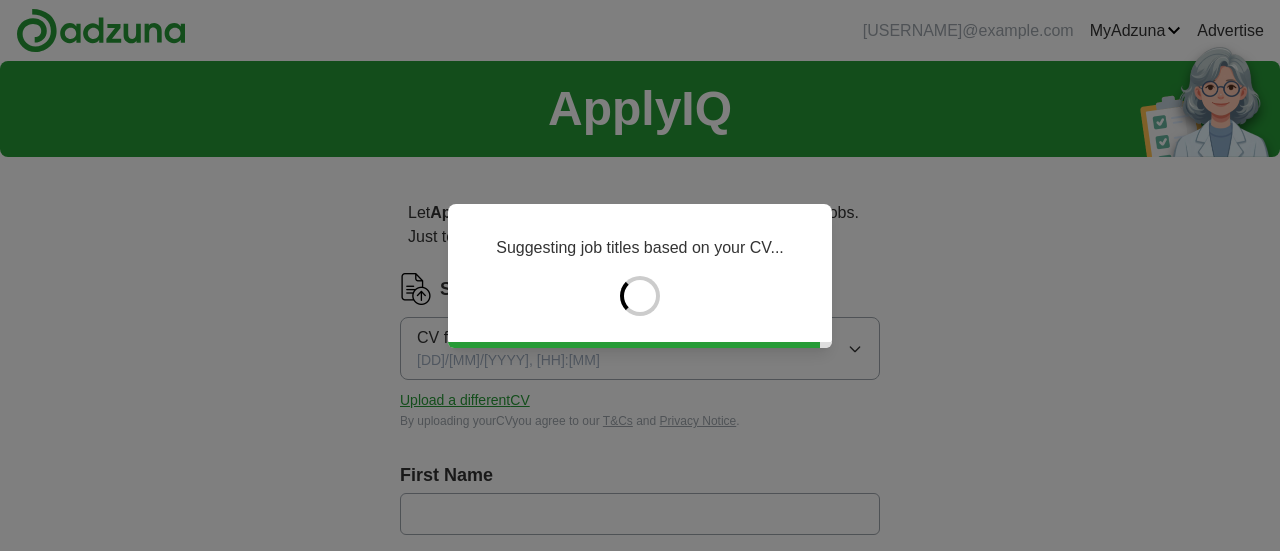 type on "*****" 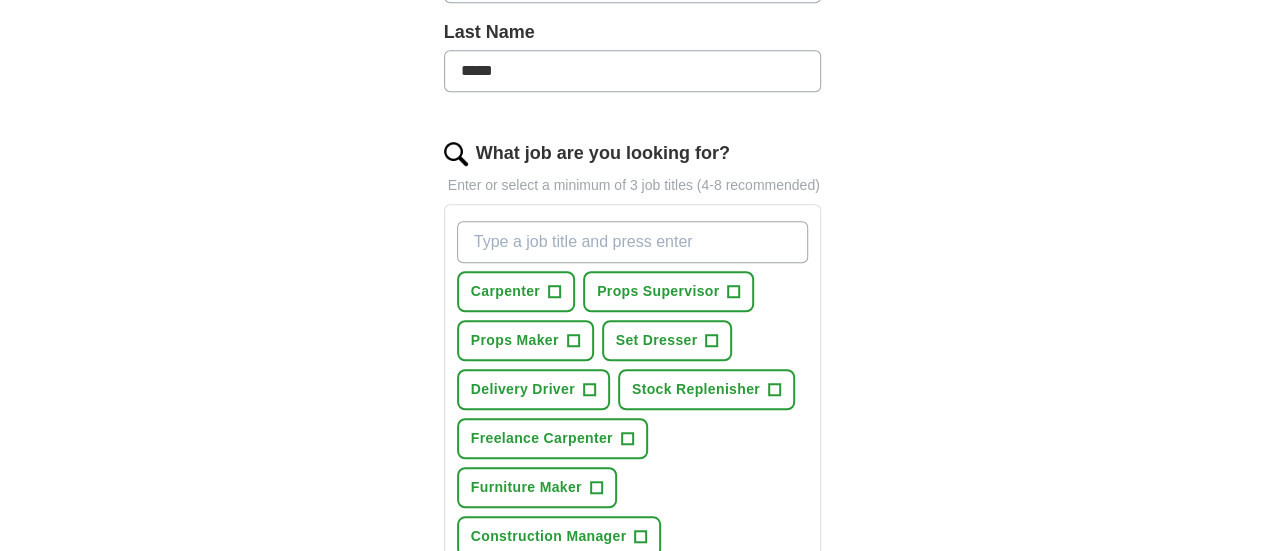 scroll, scrollTop: 582, scrollLeft: 0, axis: vertical 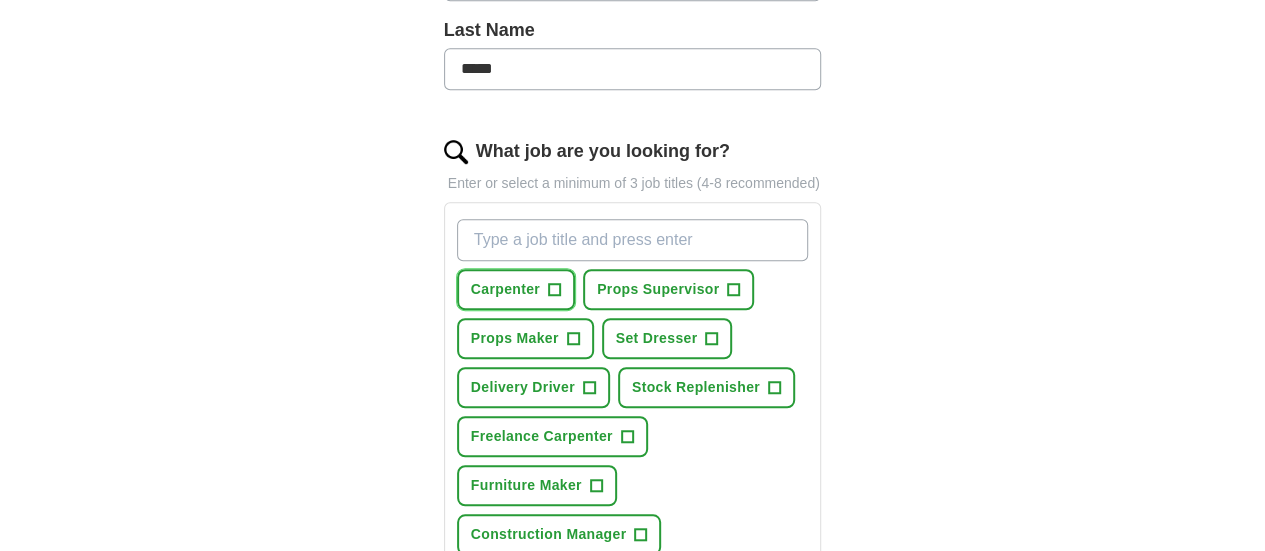 click on "+" at bounding box center (554, 290) 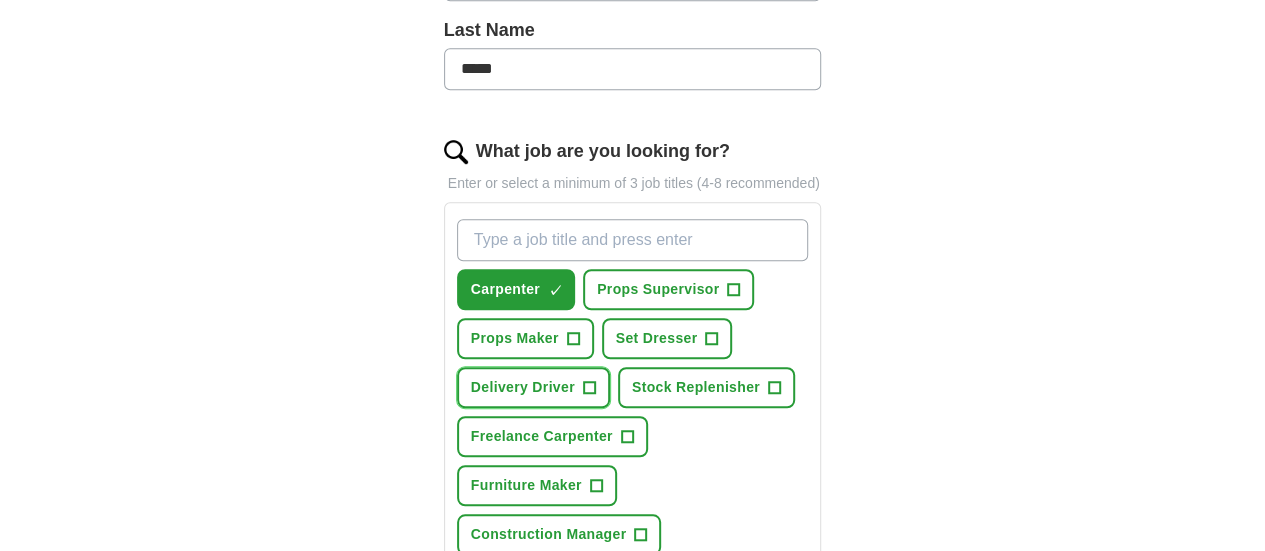 click on "+" at bounding box center [589, 388] 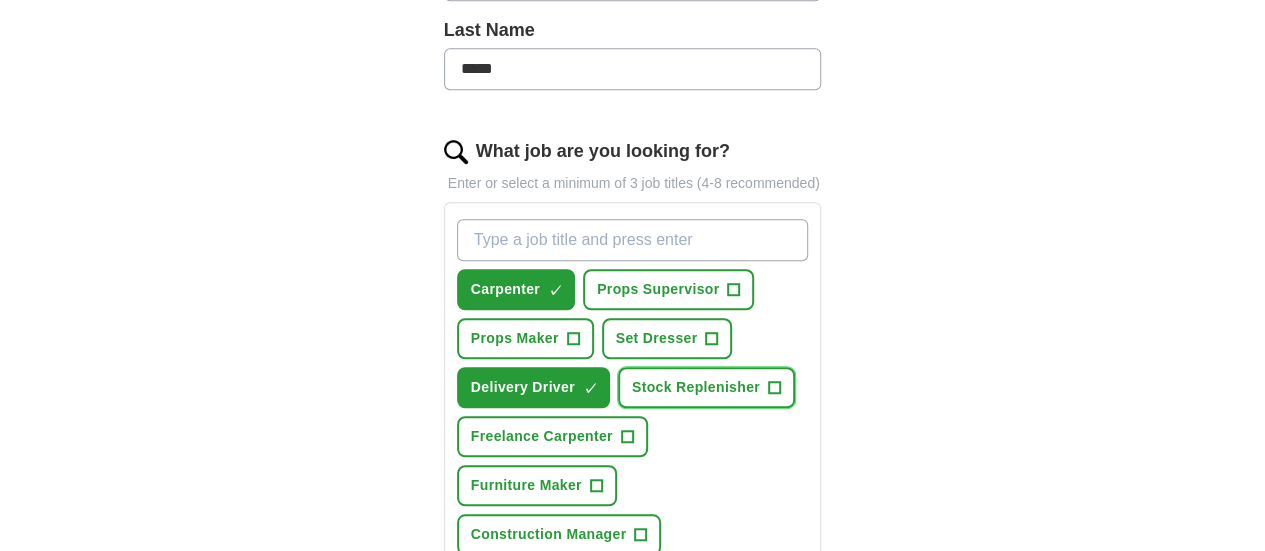 click on "+" at bounding box center [774, 388] 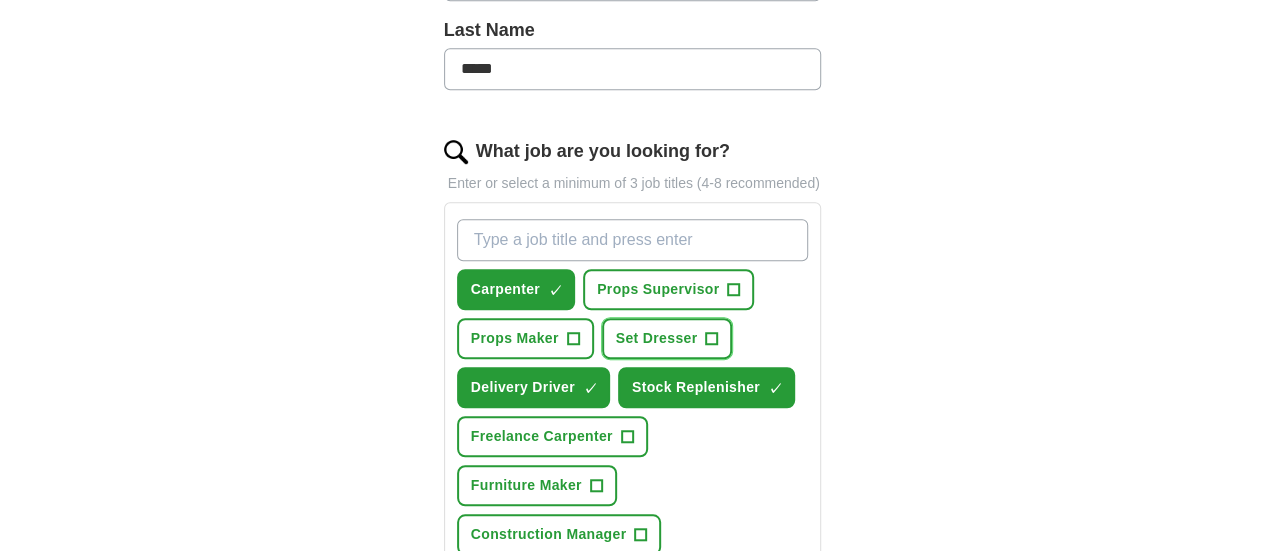 click on "+" at bounding box center (712, 339) 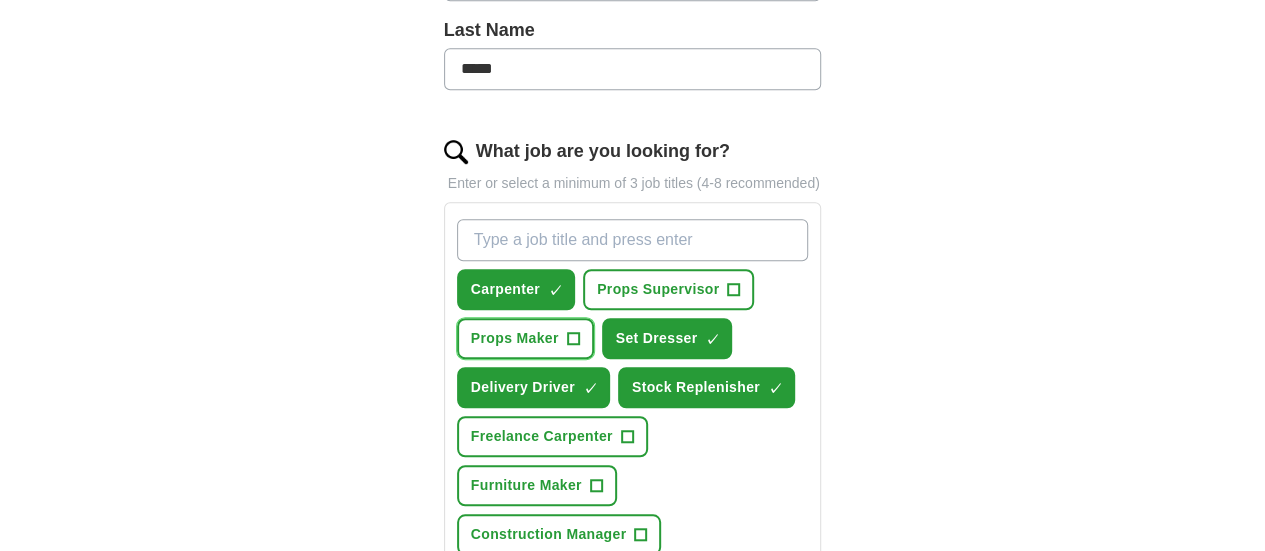 click on "Props Maker +" at bounding box center [525, 338] 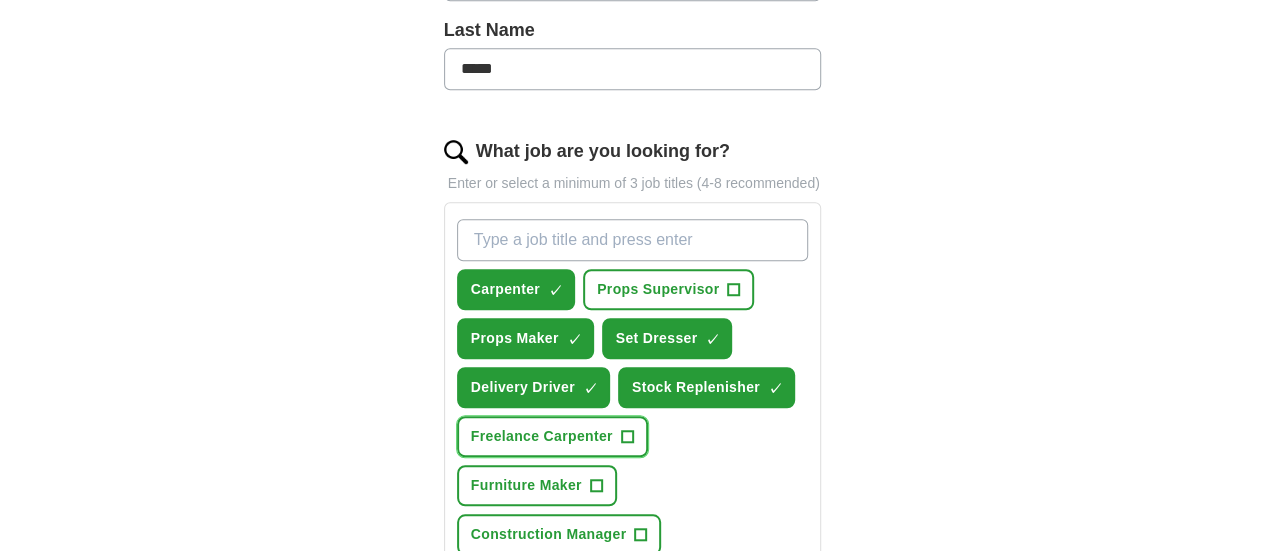 click on "+" at bounding box center (627, 437) 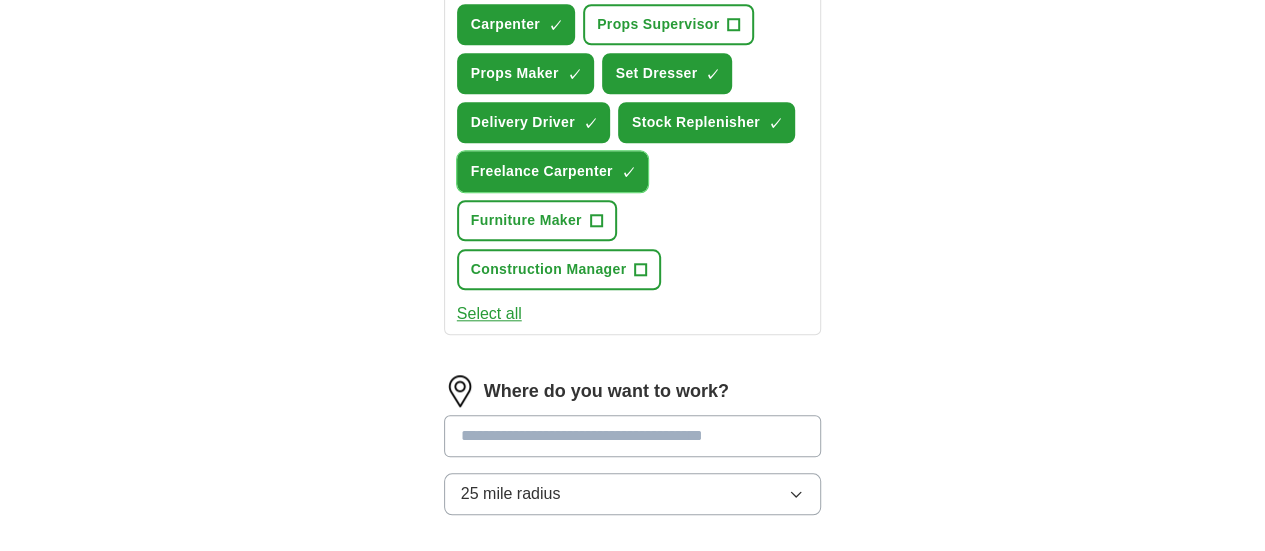 scroll, scrollTop: 850, scrollLeft: 0, axis: vertical 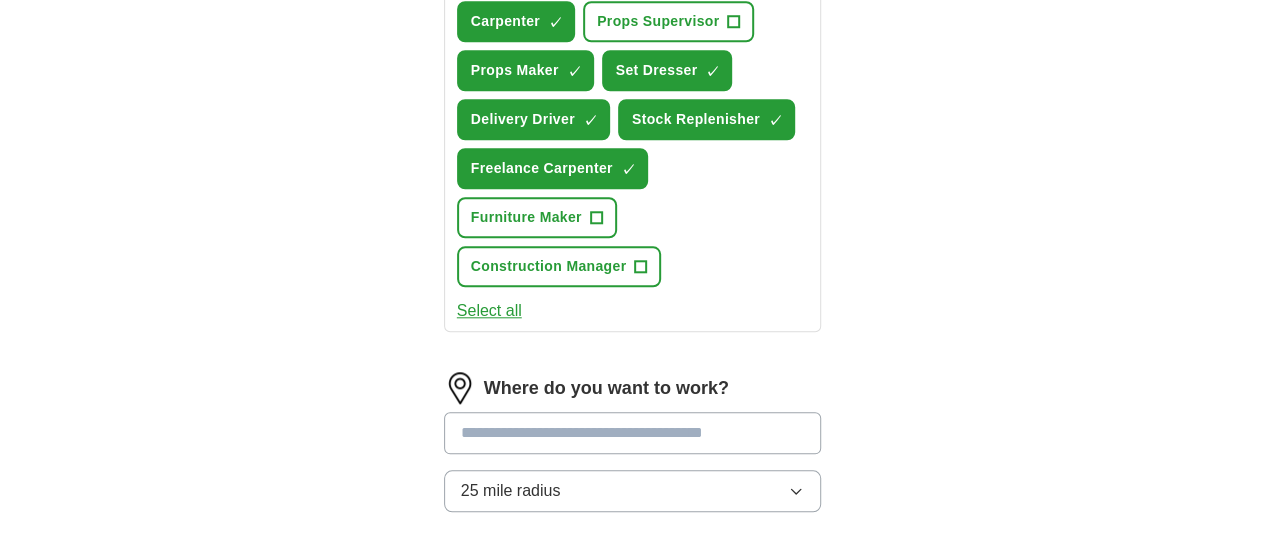 click at bounding box center [633, 433] 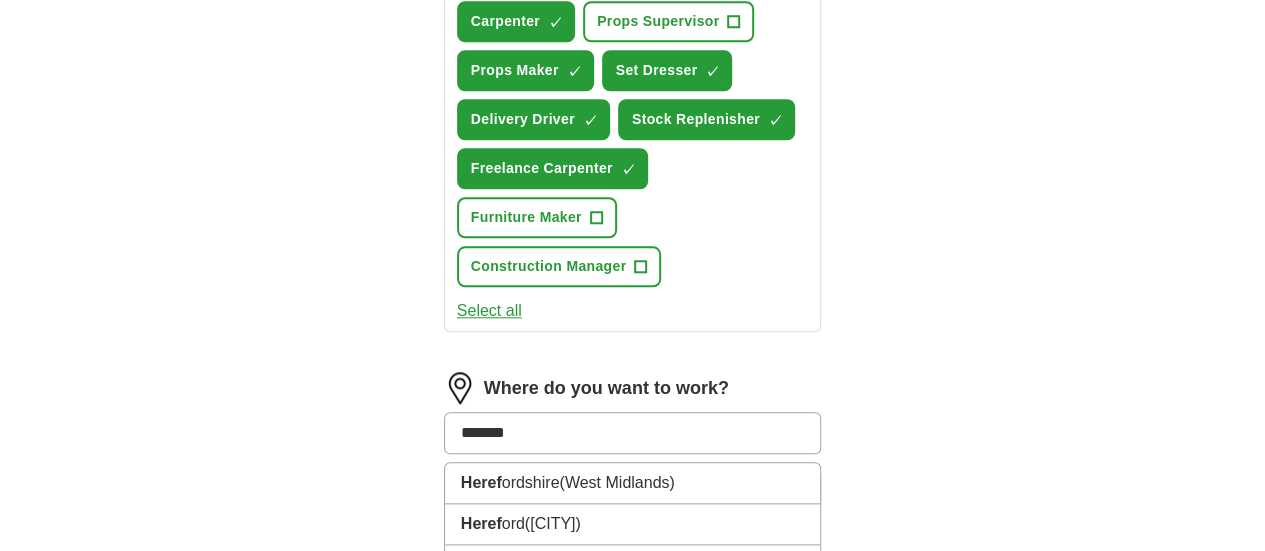 type on "********" 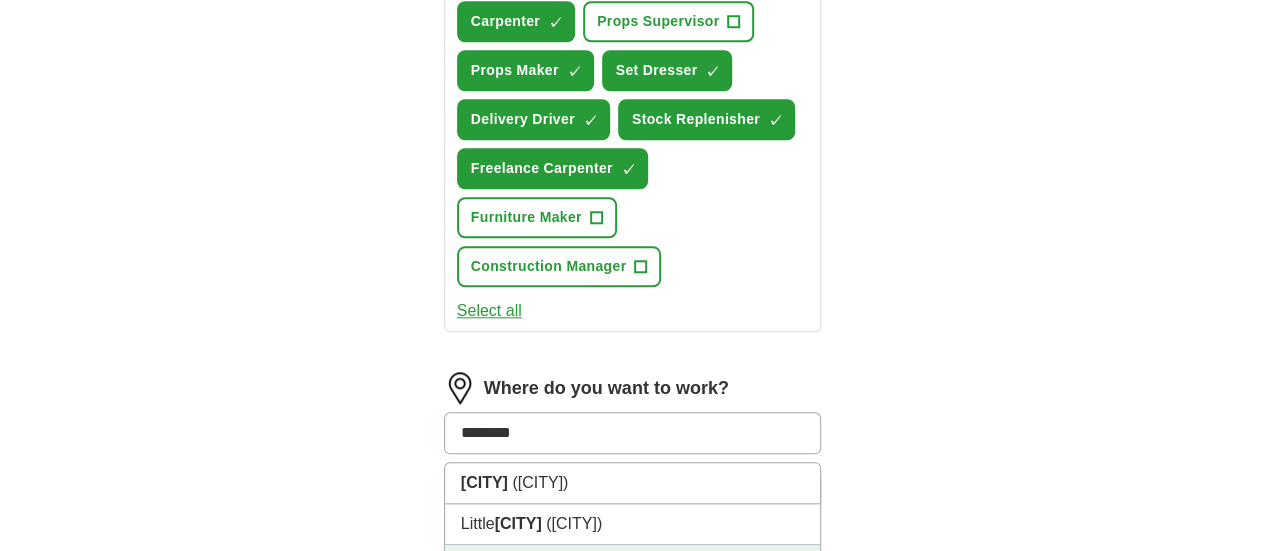 click on "[CITY] [CITY] ([REGION])" at bounding box center (633, 565) 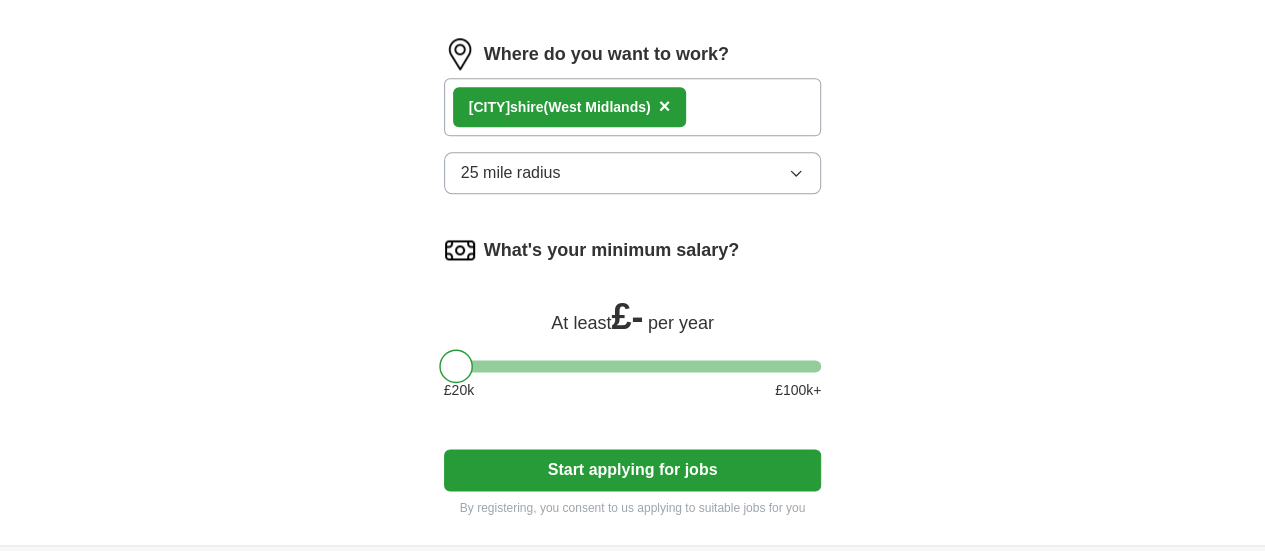 scroll, scrollTop: 1185, scrollLeft: 0, axis: vertical 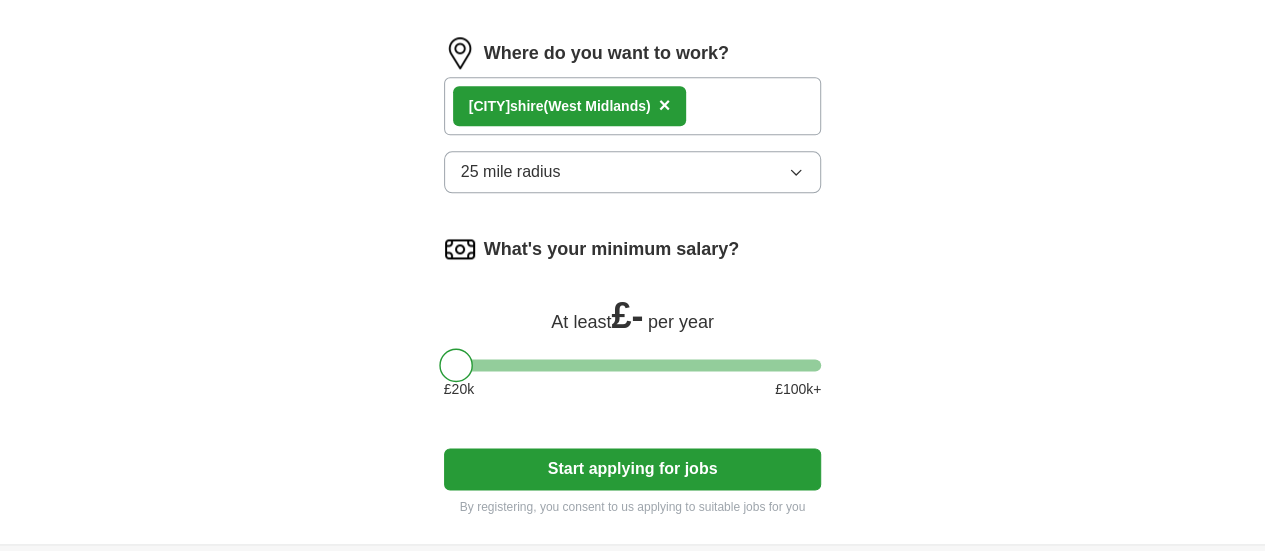 click on "Start applying for jobs" at bounding box center [633, 469] 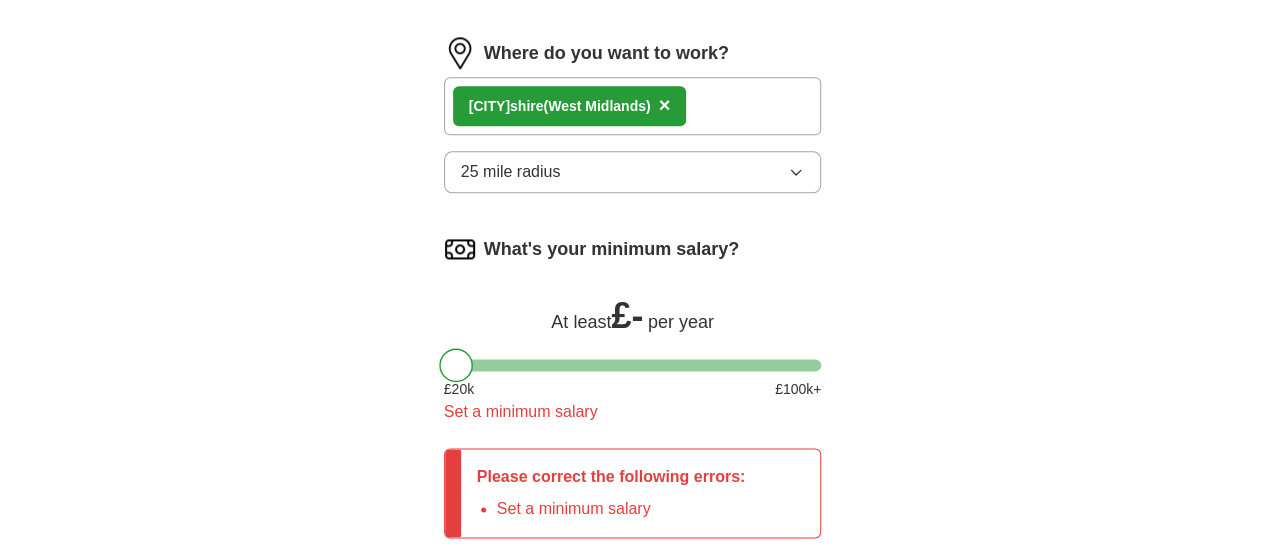 click on "Please correct the following errors: Set a minimum salary" at bounding box center [611, 493] 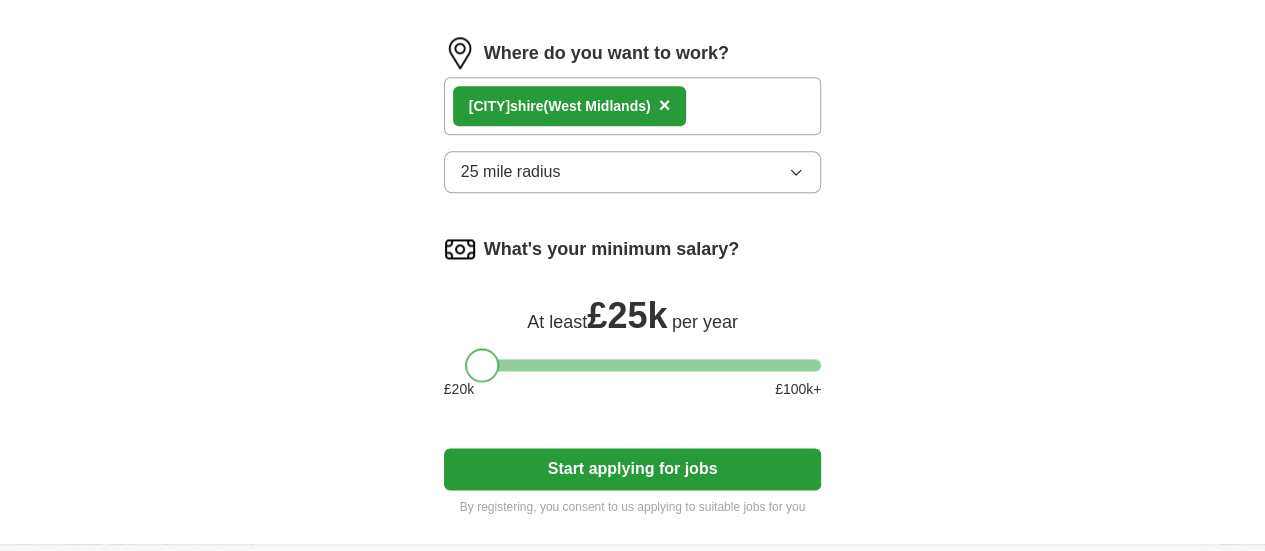 drag, startPoint x: 420, startPoint y: 213, endPoint x: 446, endPoint y: 207, distance: 26.683329 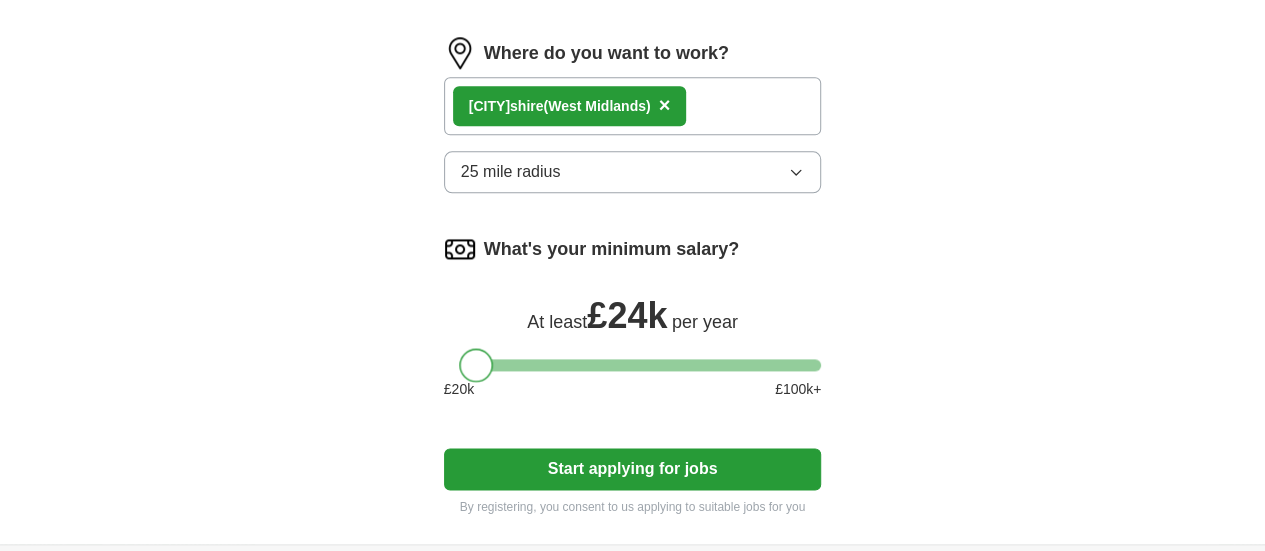 click at bounding box center (477, 365) 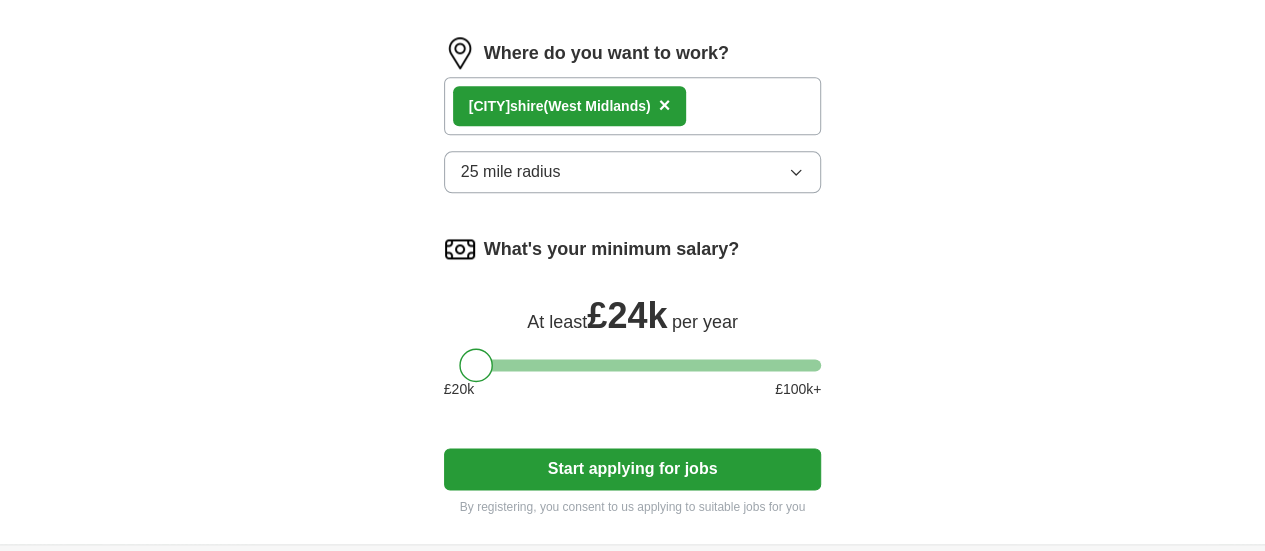 click on "Start applying for jobs" at bounding box center (633, 469) 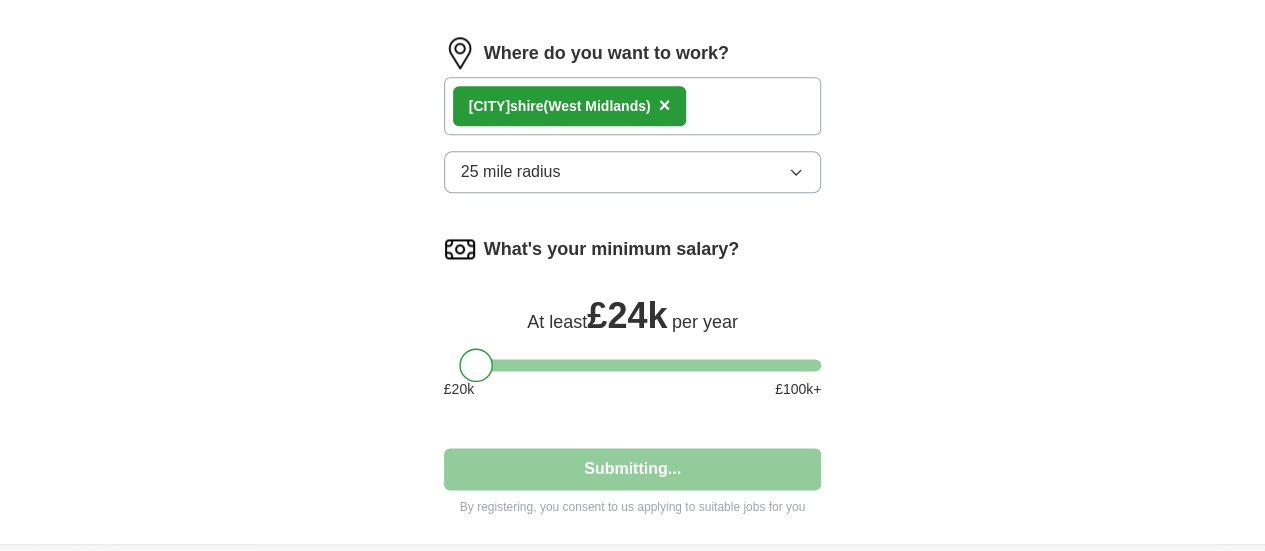 select on "**" 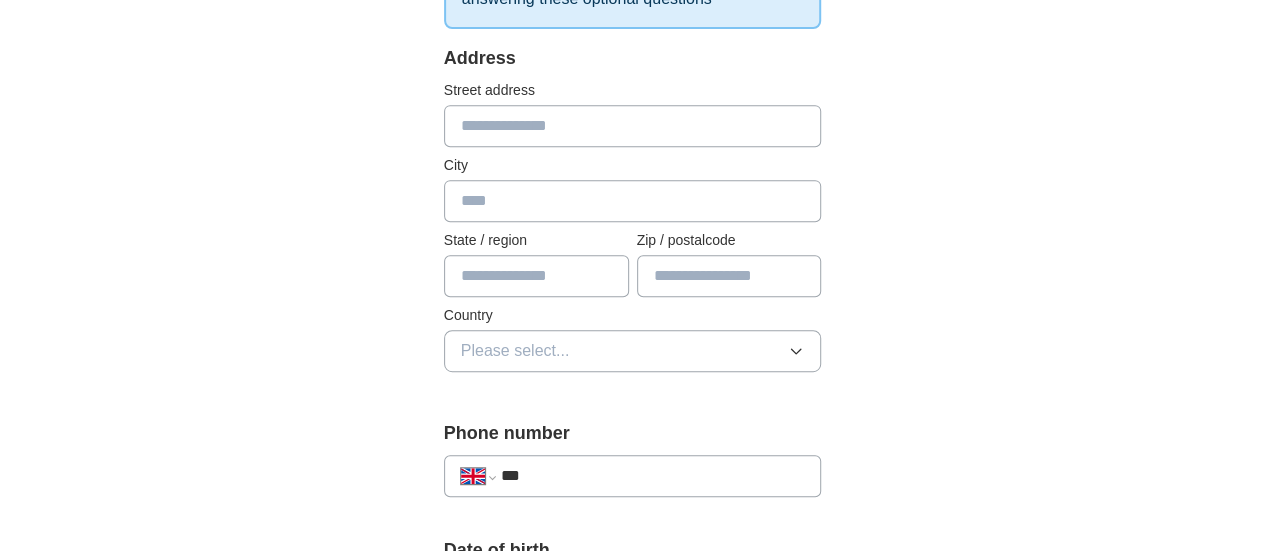 scroll, scrollTop: 342, scrollLeft: 0, axis: vertical 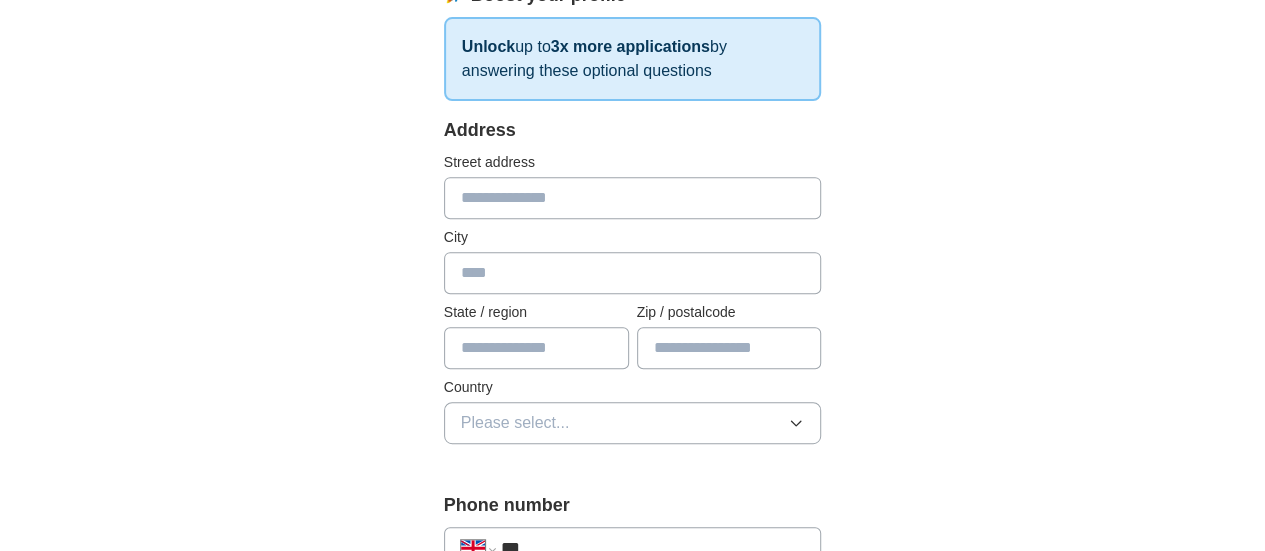 click at bounding box center (633, 198) 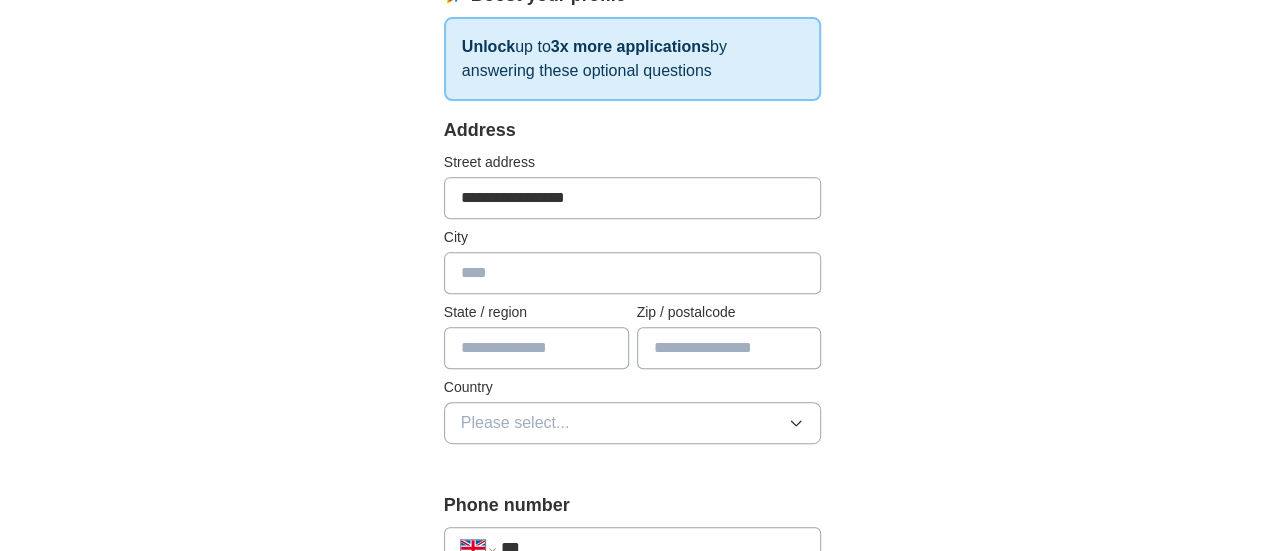 type on "**********" 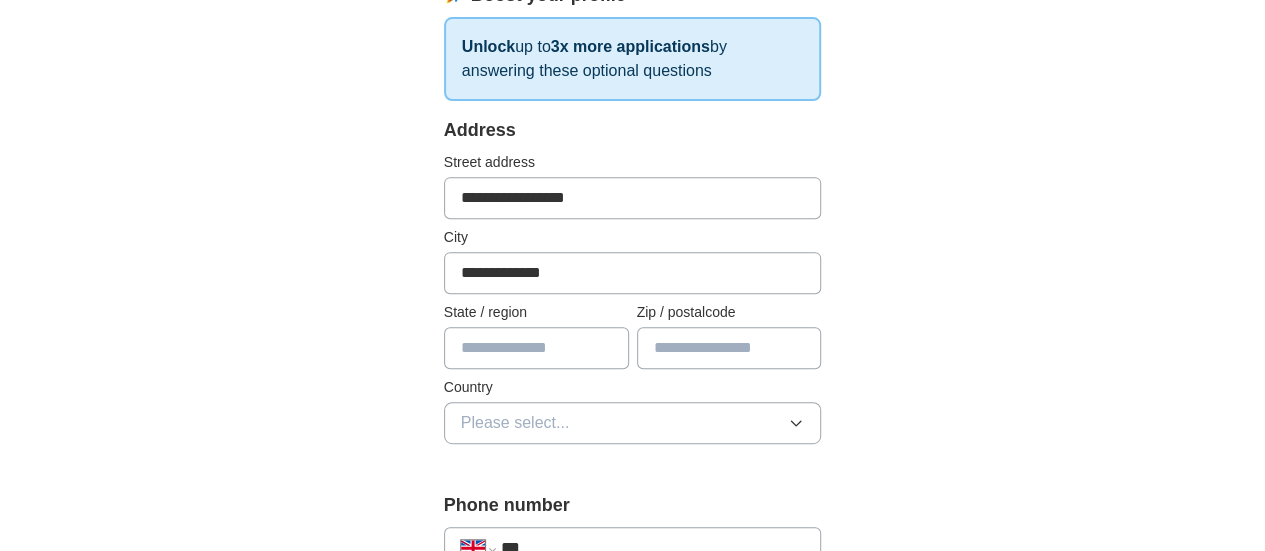 type on "**********" 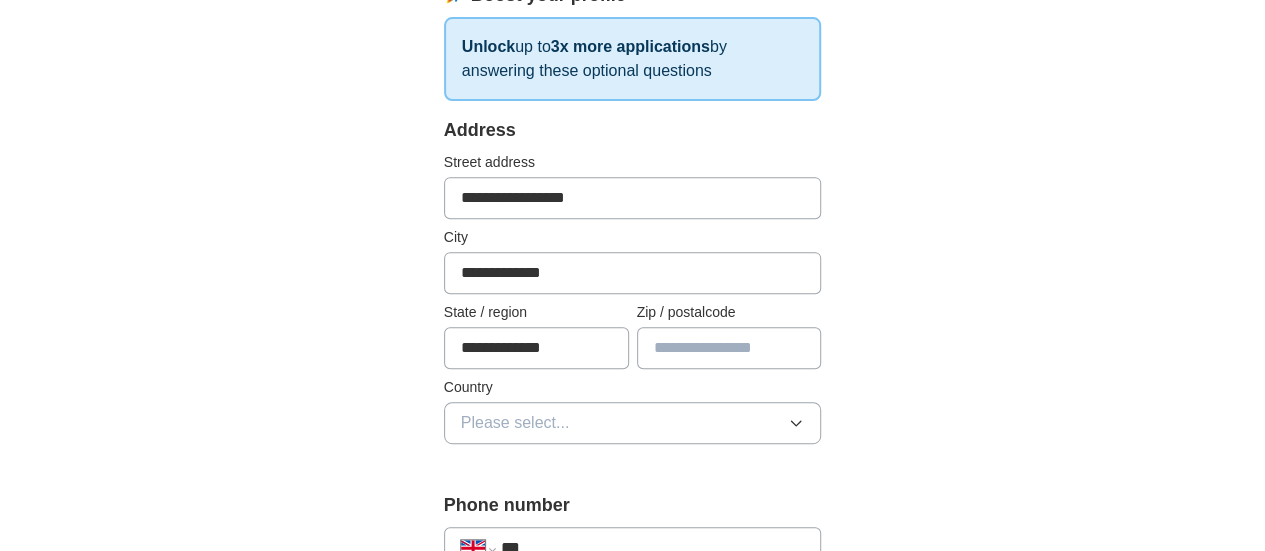 type on "*******" 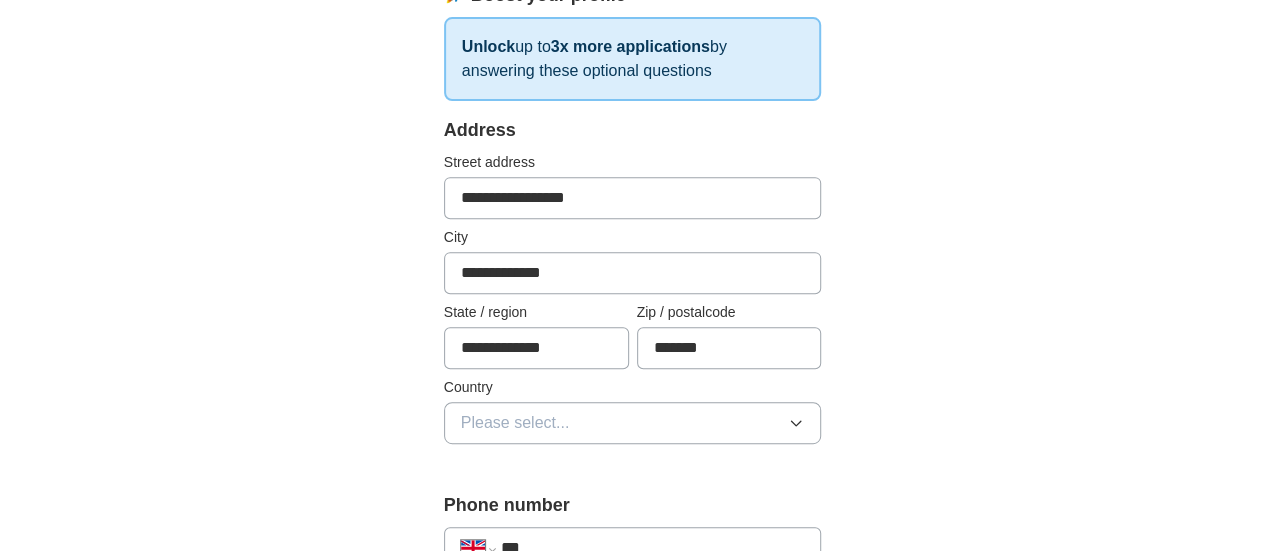 click on "**********" at bounding box center [633, 198] 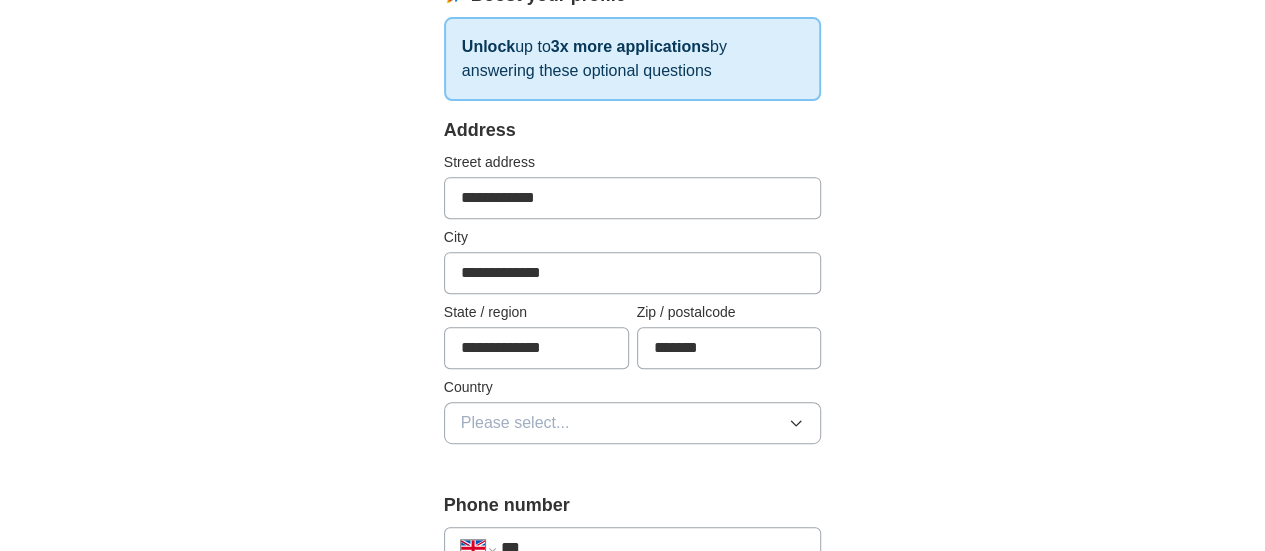 click on "**********" at bounding box center (633, 273) 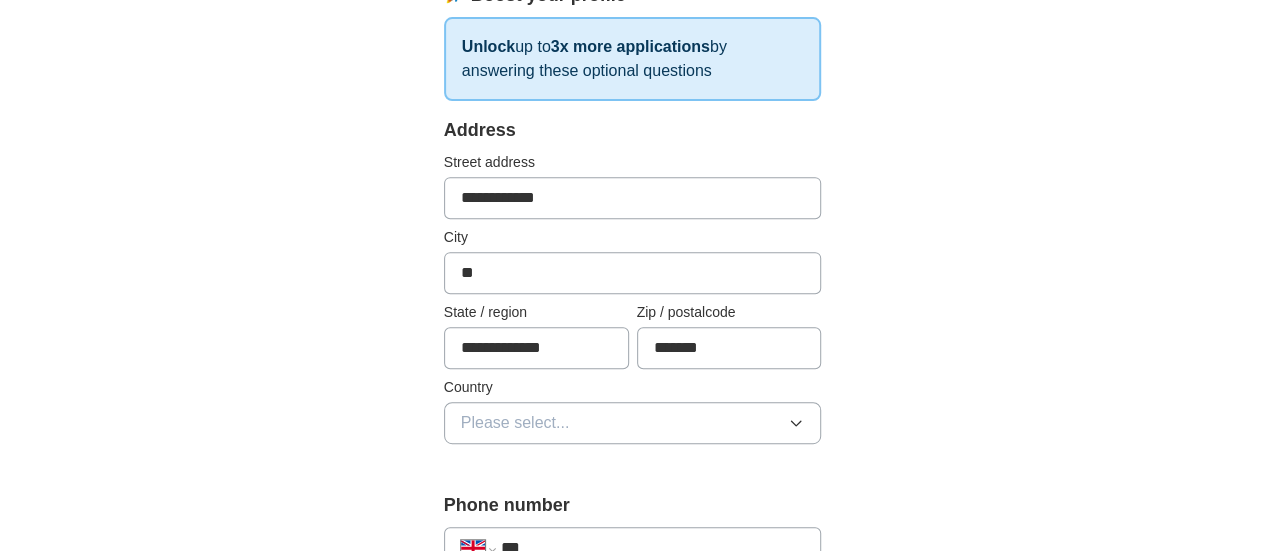 type on "*" 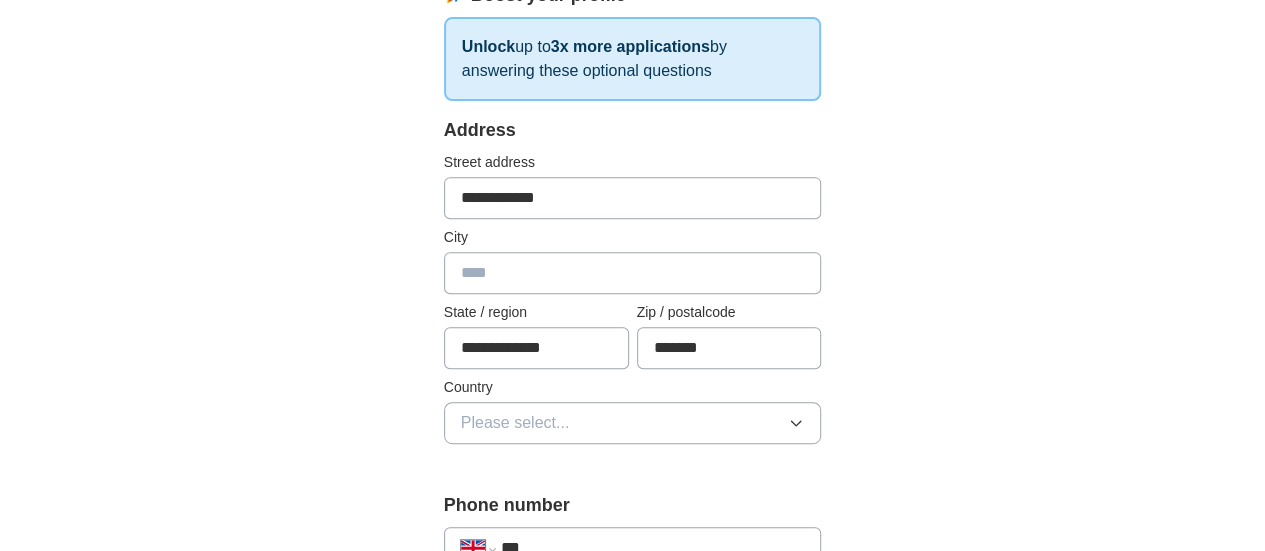 type 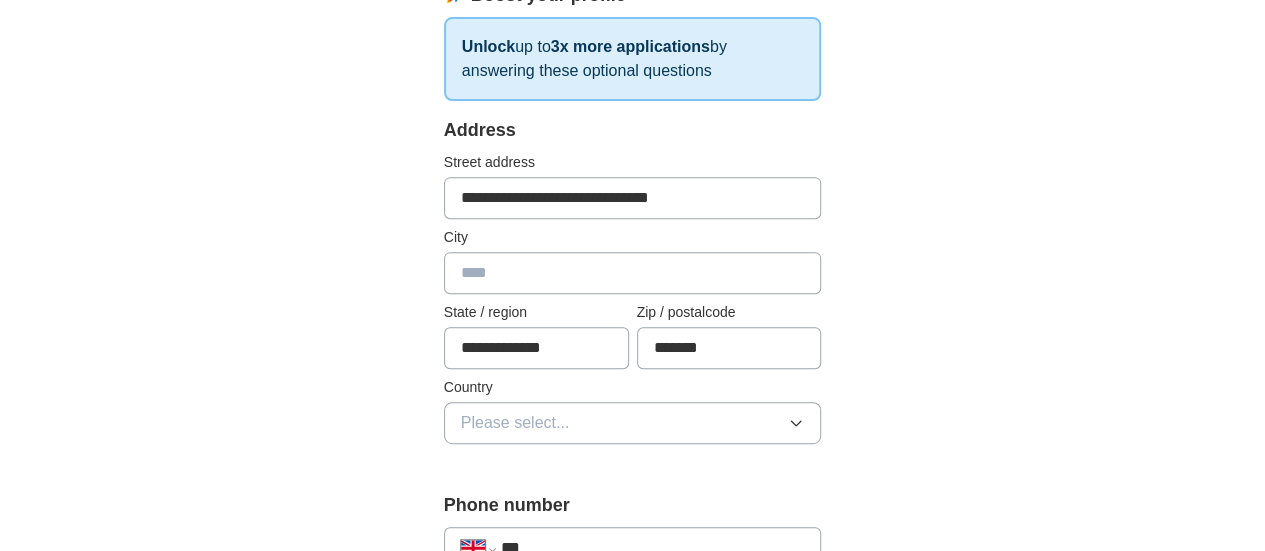 type on "**********" 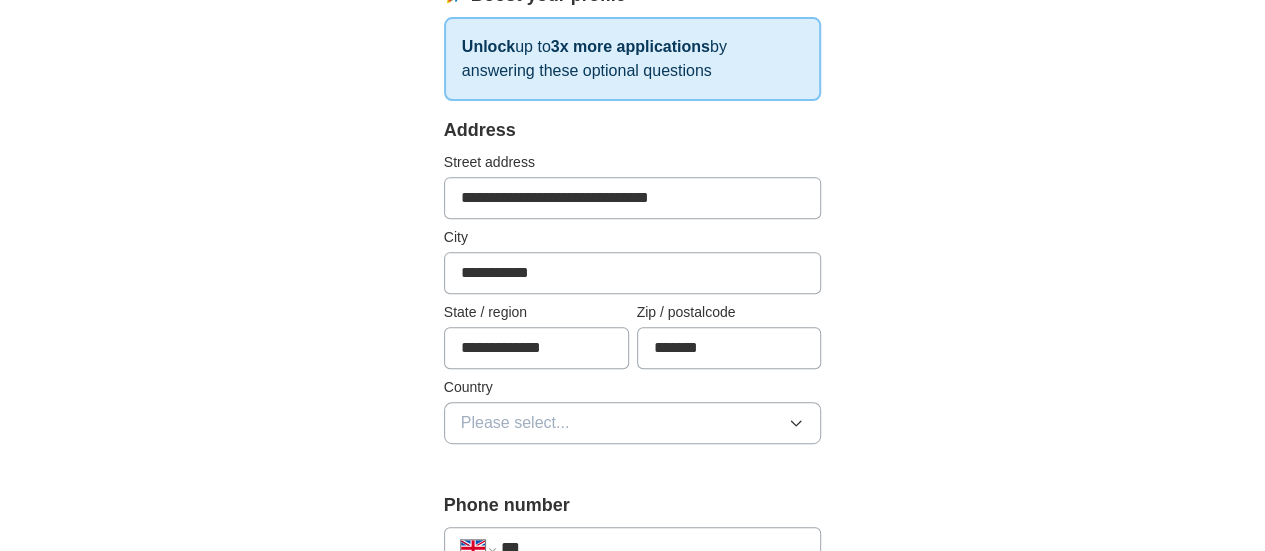 click on "Please select..." at bounding box center (633, 423) 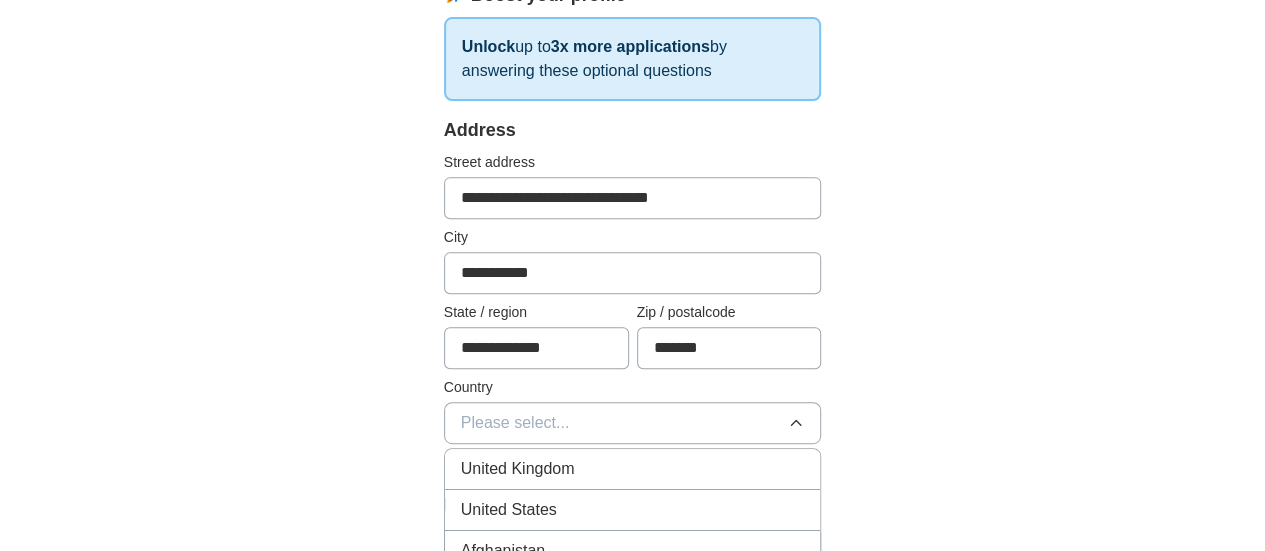 click on "United Kingdom" at bounding box center [633, 469] 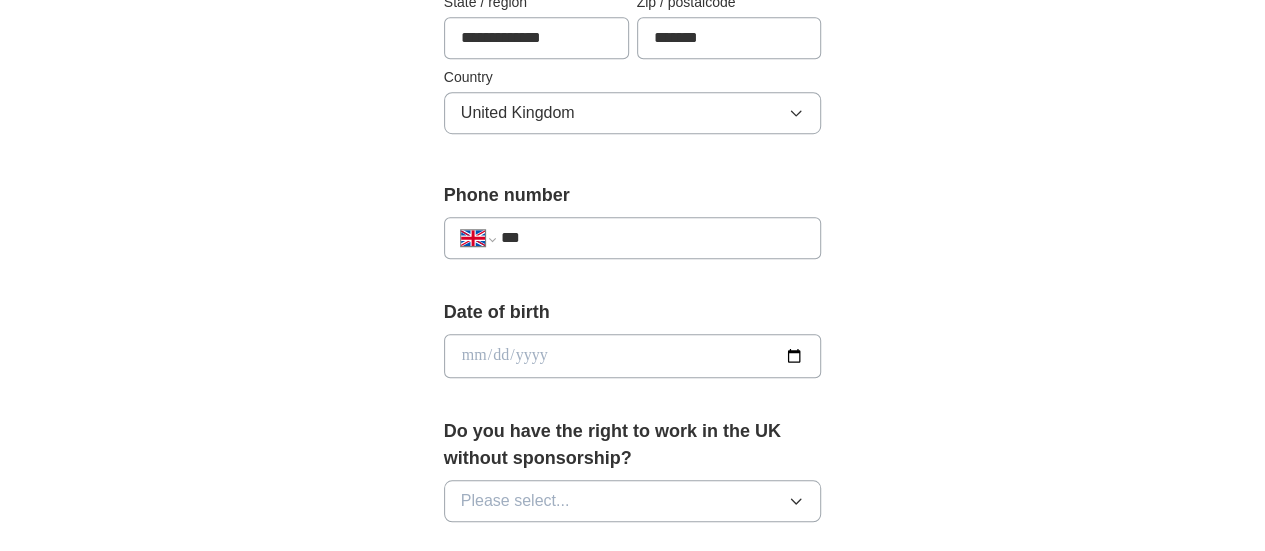 scroll, scrollTop: 670, scrollLeft: 0, axis: vertical 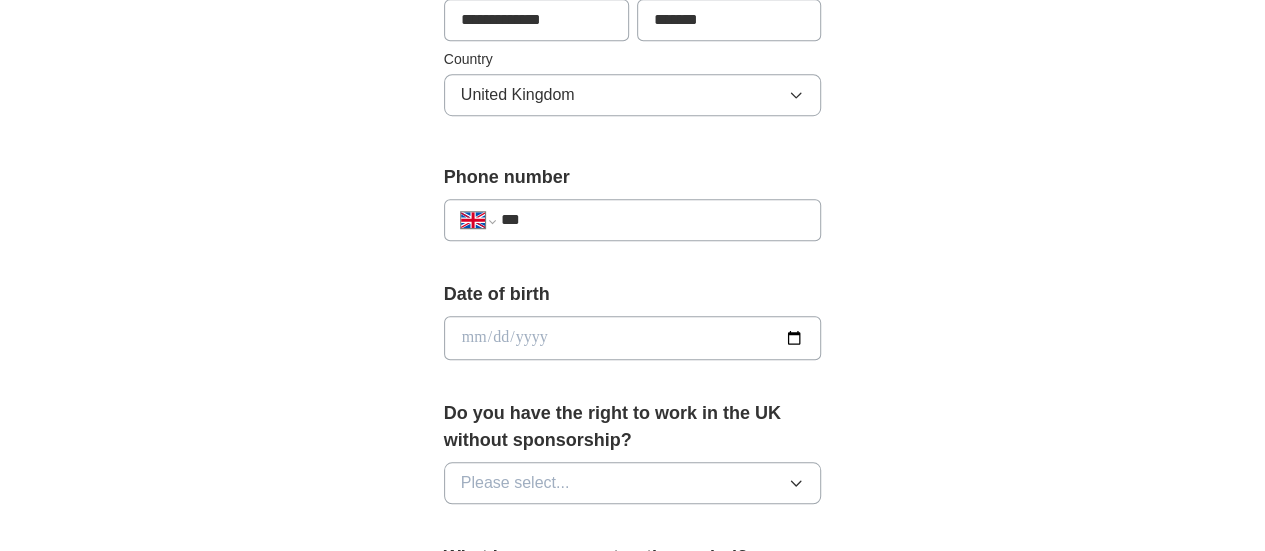 click on "***" at bounding box center [653, 220] 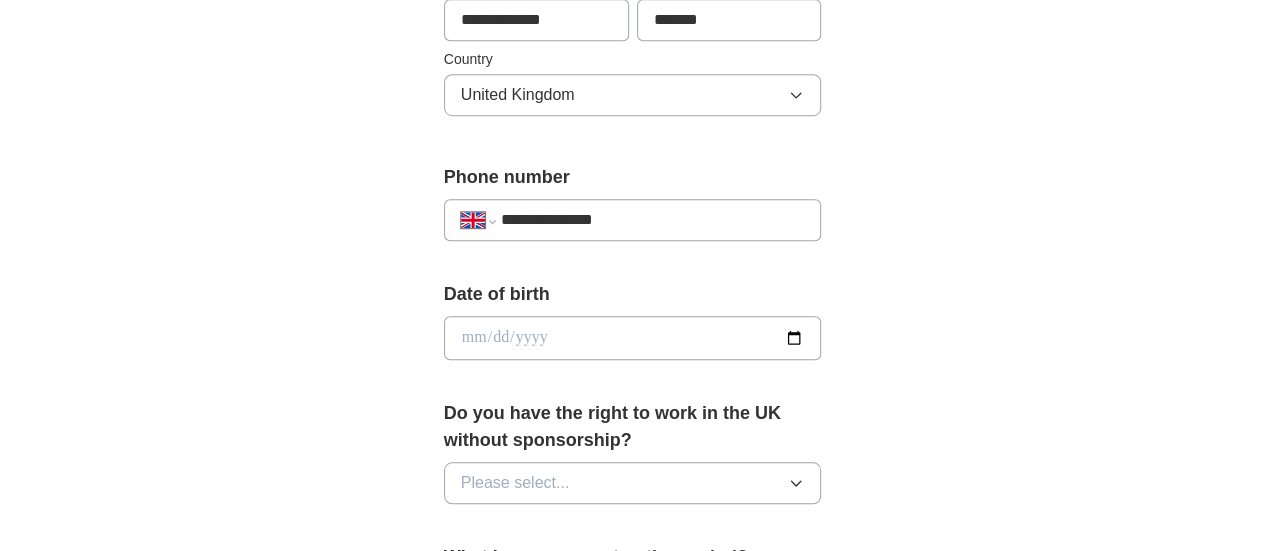 click at bounding box center (633, 338) 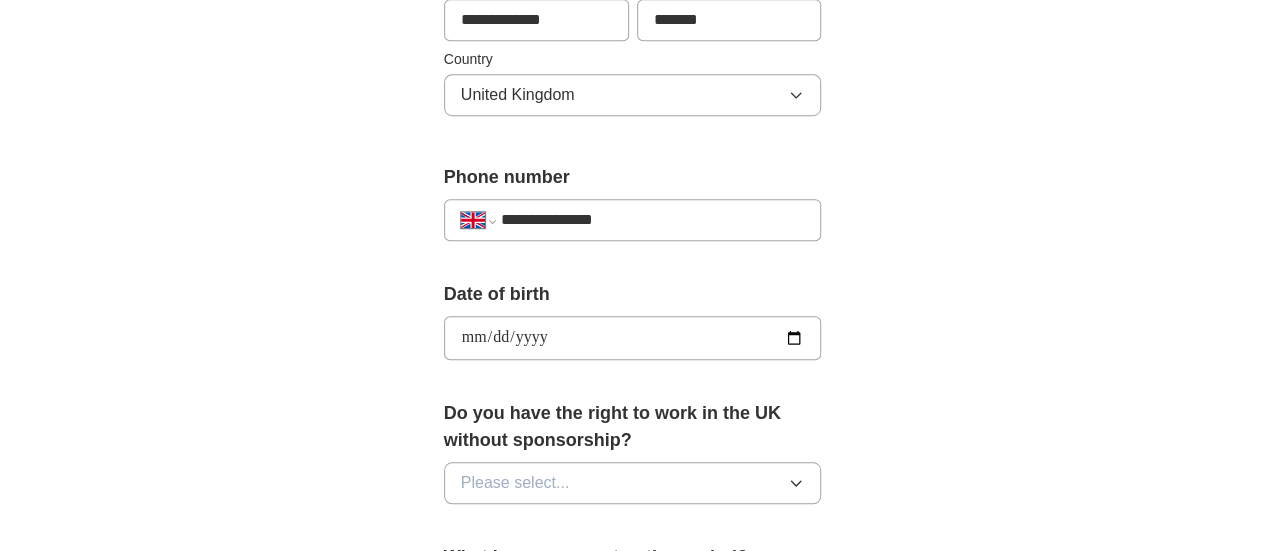 type on "**********" 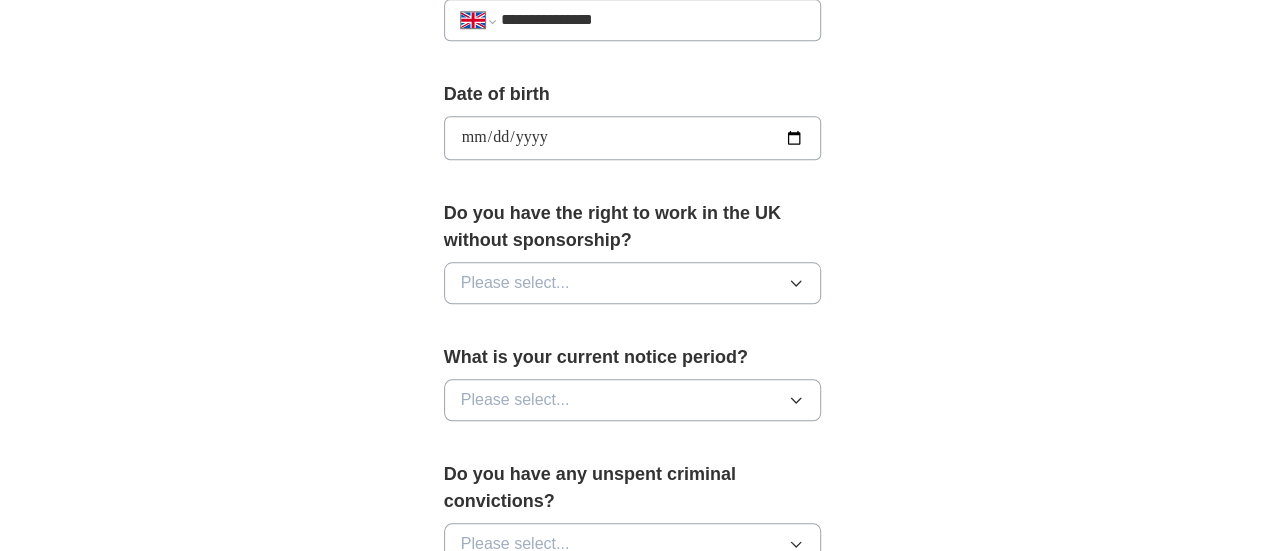 scroll, scrollTop: 872, scrollLeft: 0, axis: vertical 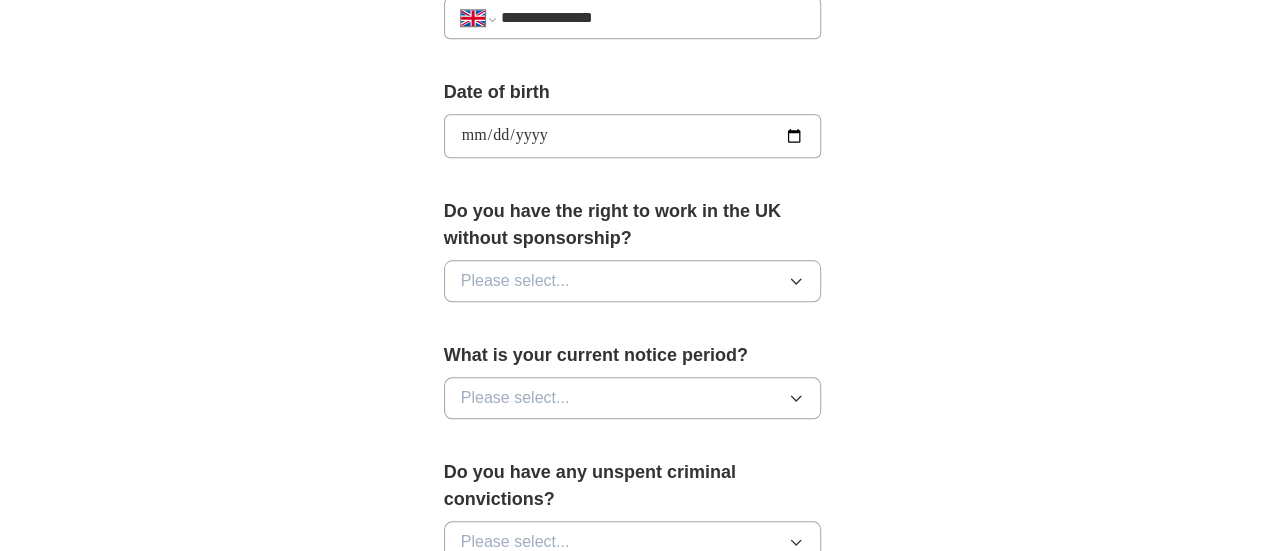 click on "Please select..." at bounding box center [633, 281] 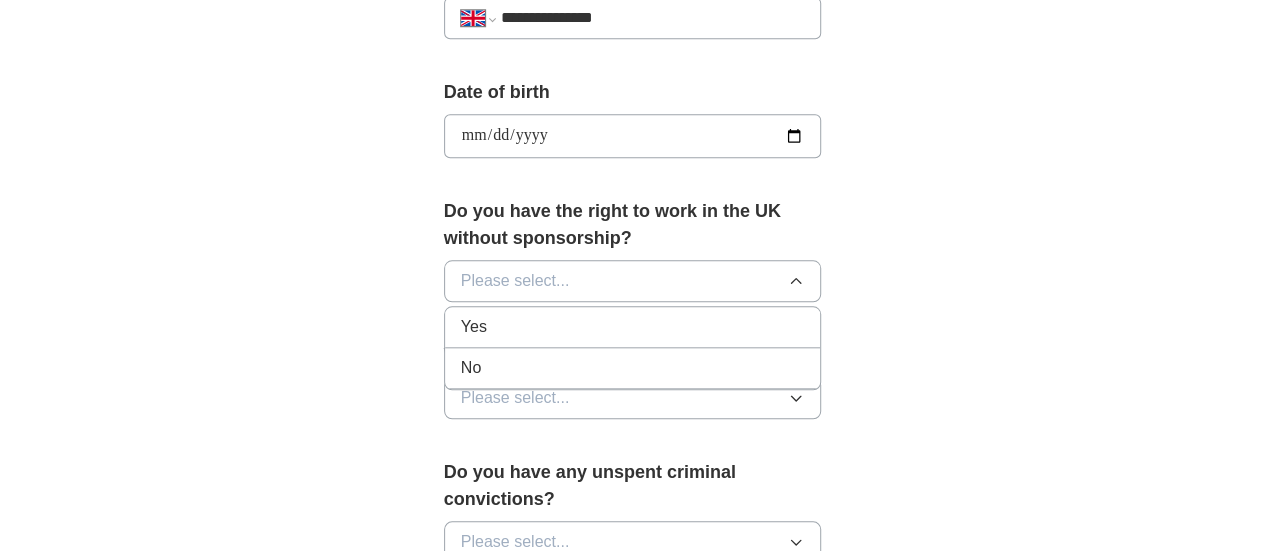 click on "Yes" at bounding box center (633, 327) 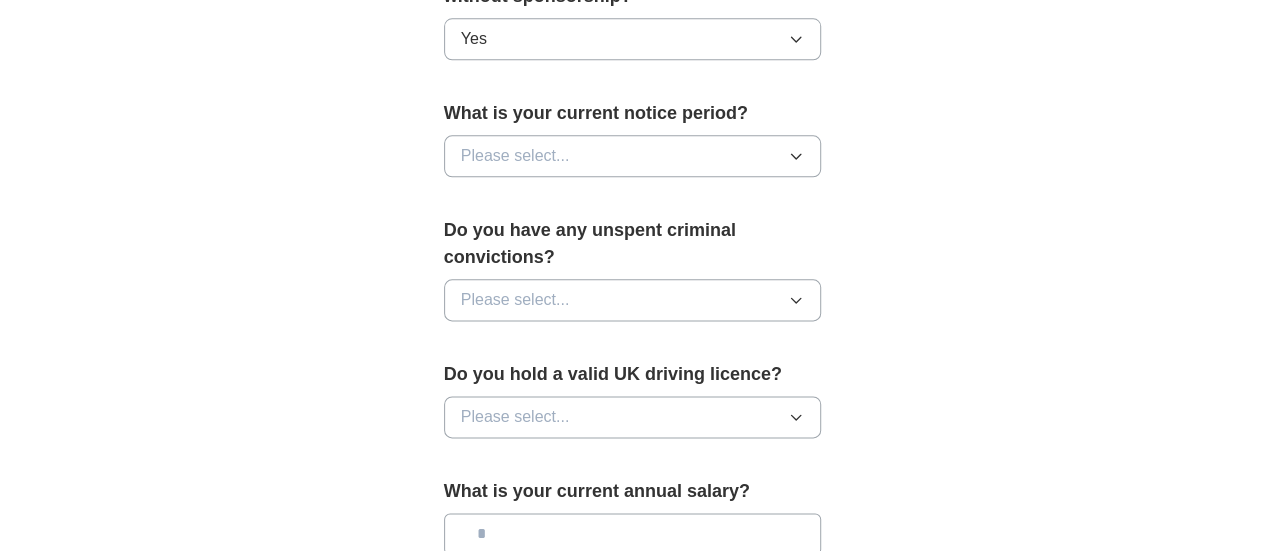 scroll, scrollTop: 1116, scrollLeft: 0, axis: vertical 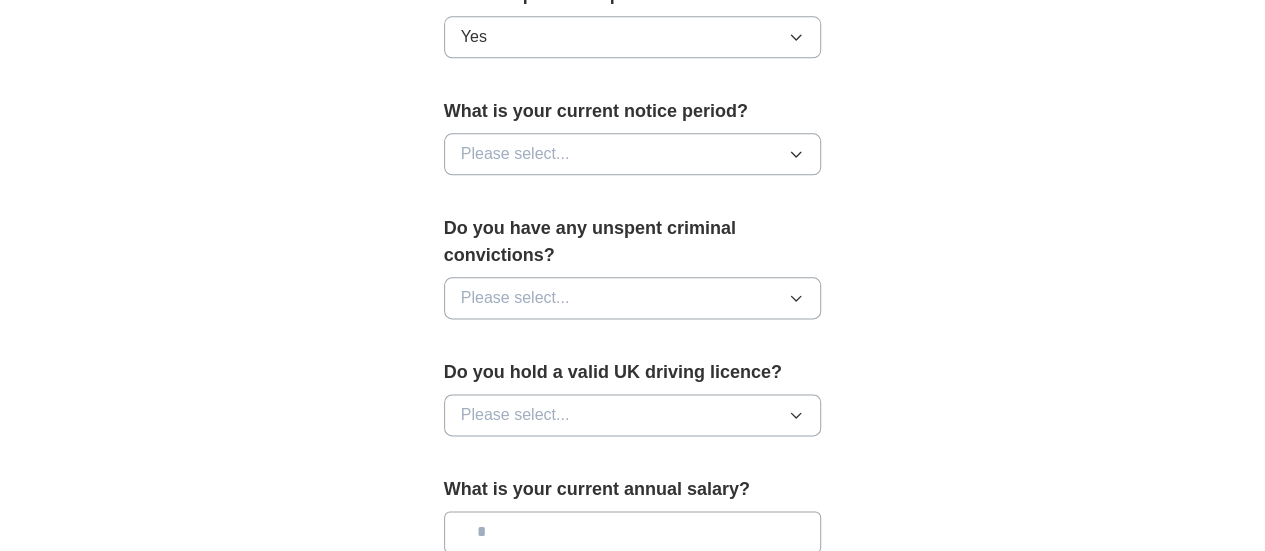 click on "Please select..." at bounding box center [633, 298] 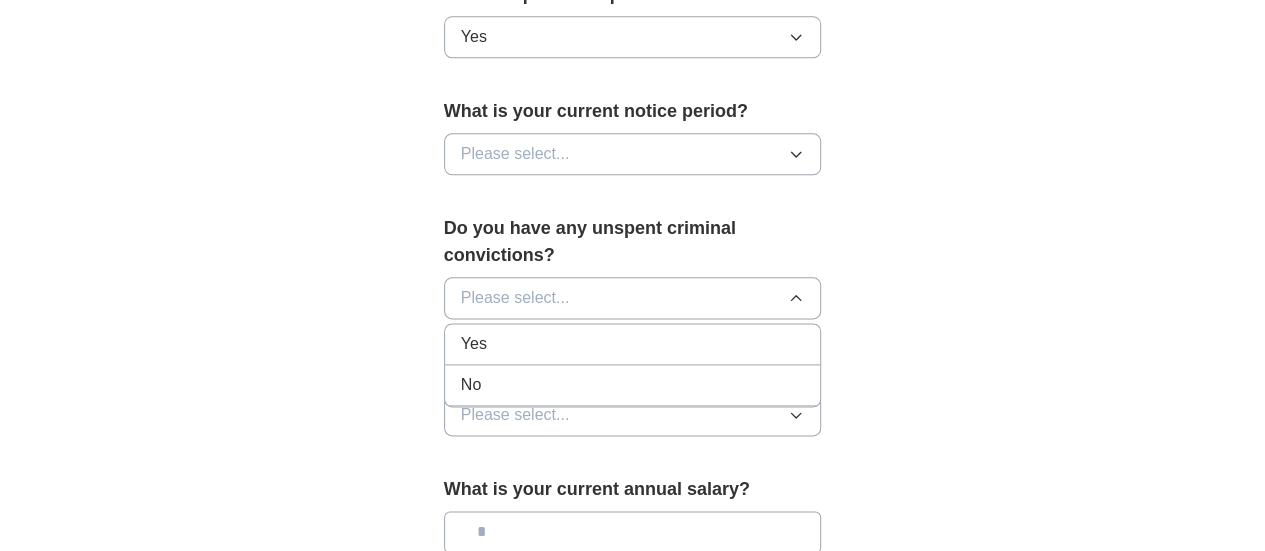 click on "No" at bounding box center (633, 385) 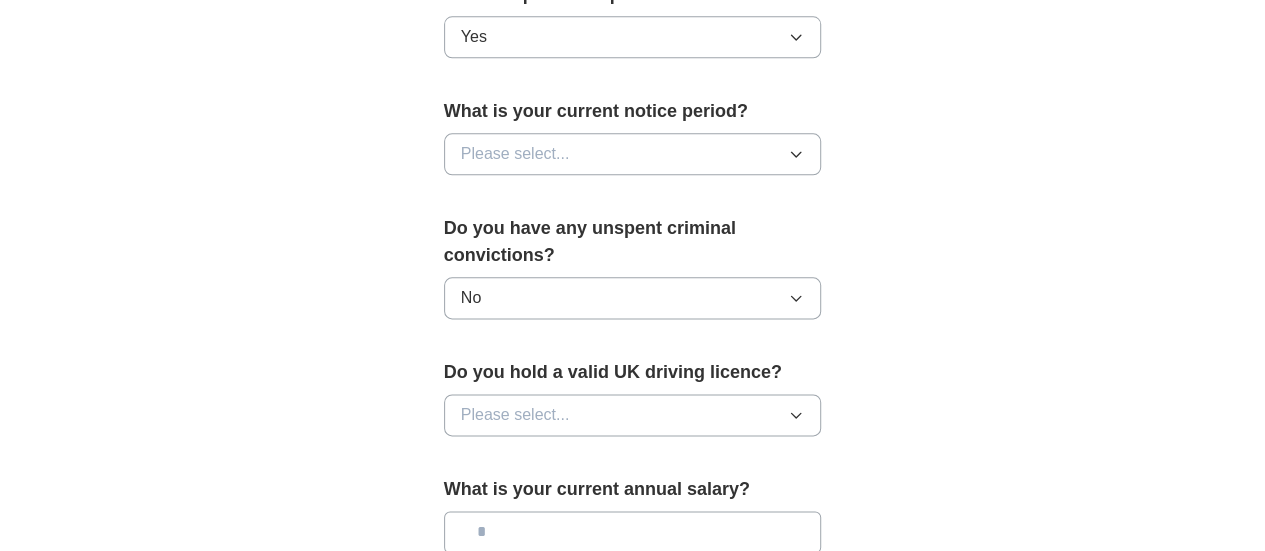 click on "Please select..." at bounding box center (633, 415) 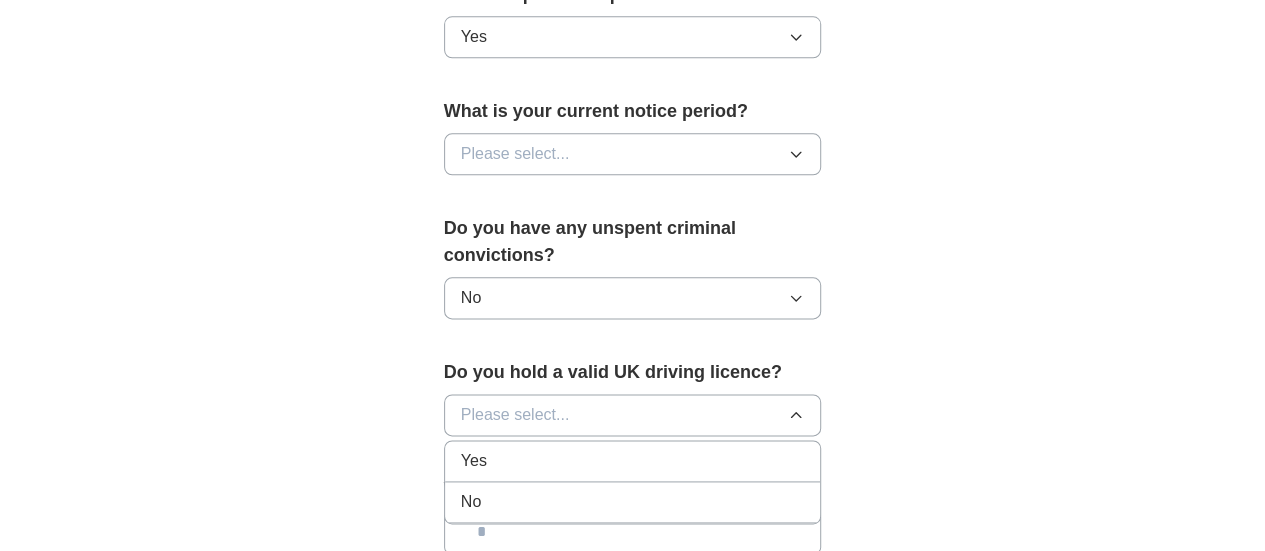 click on "Yes" at bounding box center (633, 461) 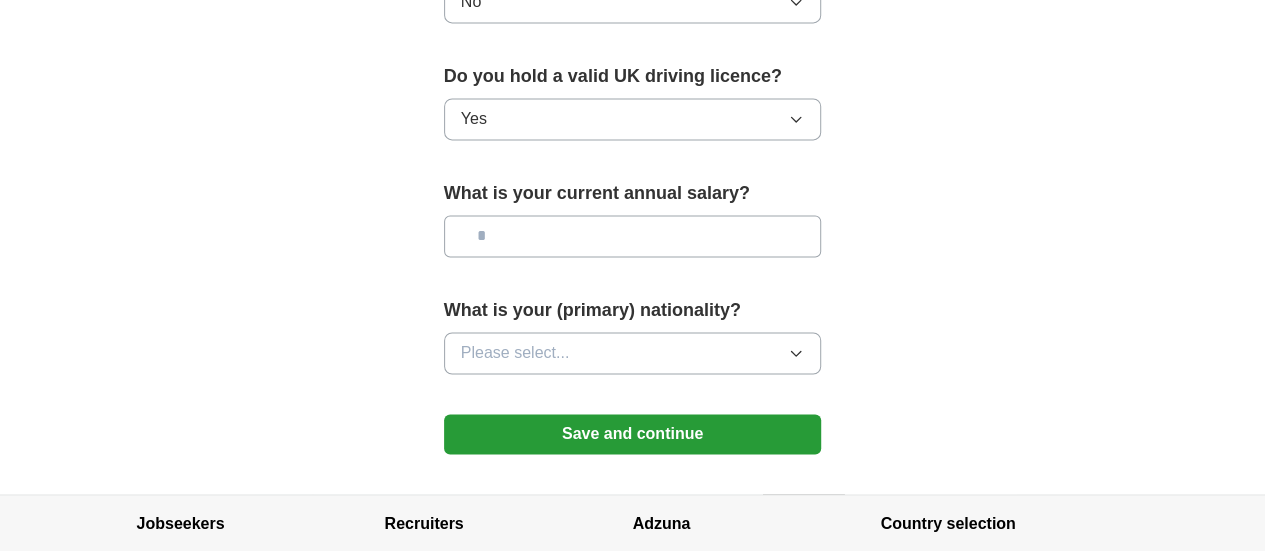 scroll, scrollTop: 1424, scrollLeft: 0, axis: vertical 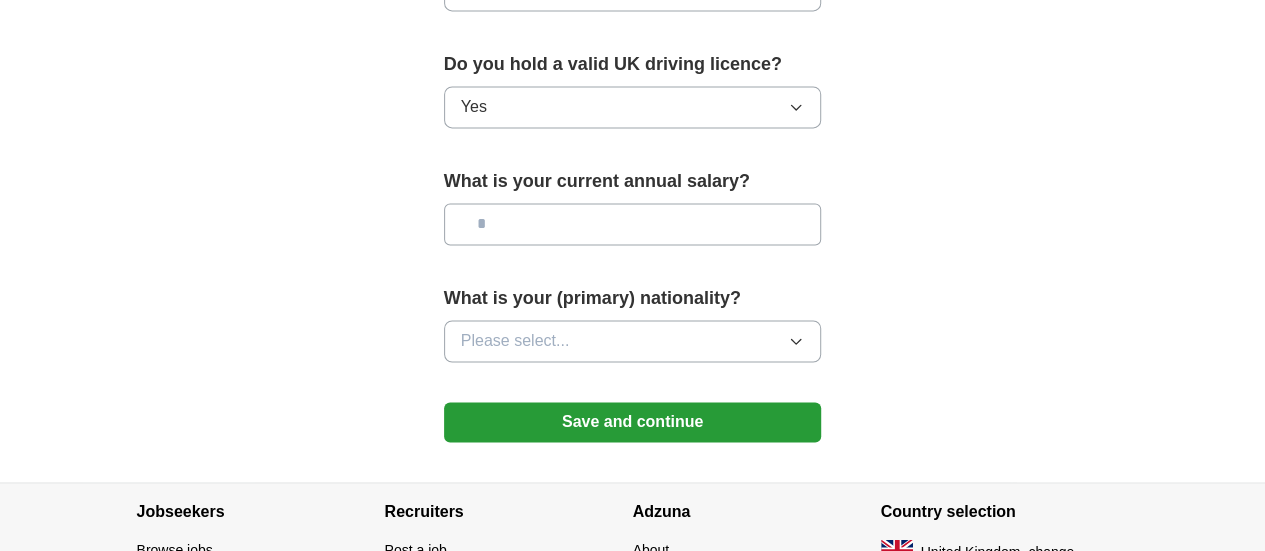 click on "Save and continue" at bounding box center (633, 422) 